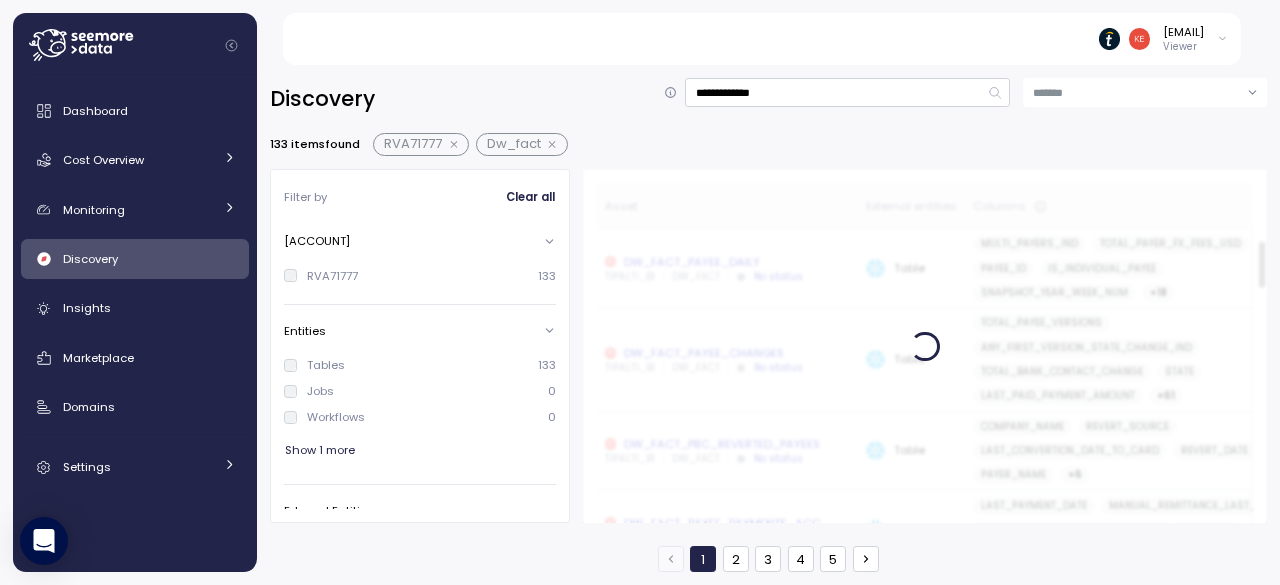 scroll, scrollTop: 0, scrollLeft: 0, axis: both 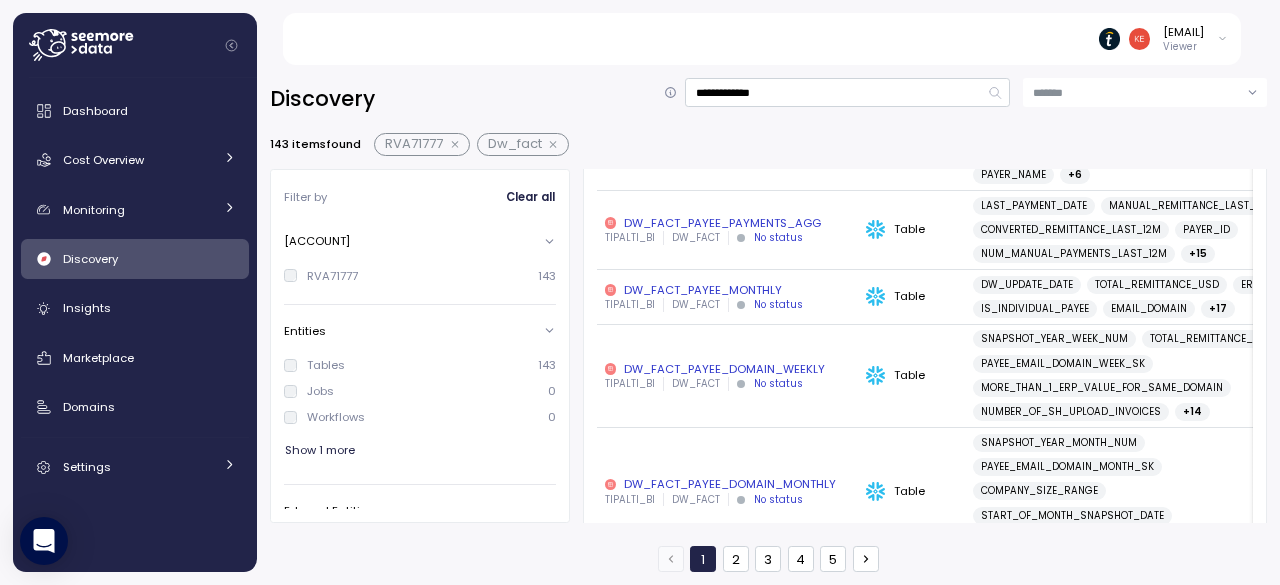 click on "**********" at bounding box center [847, 92] 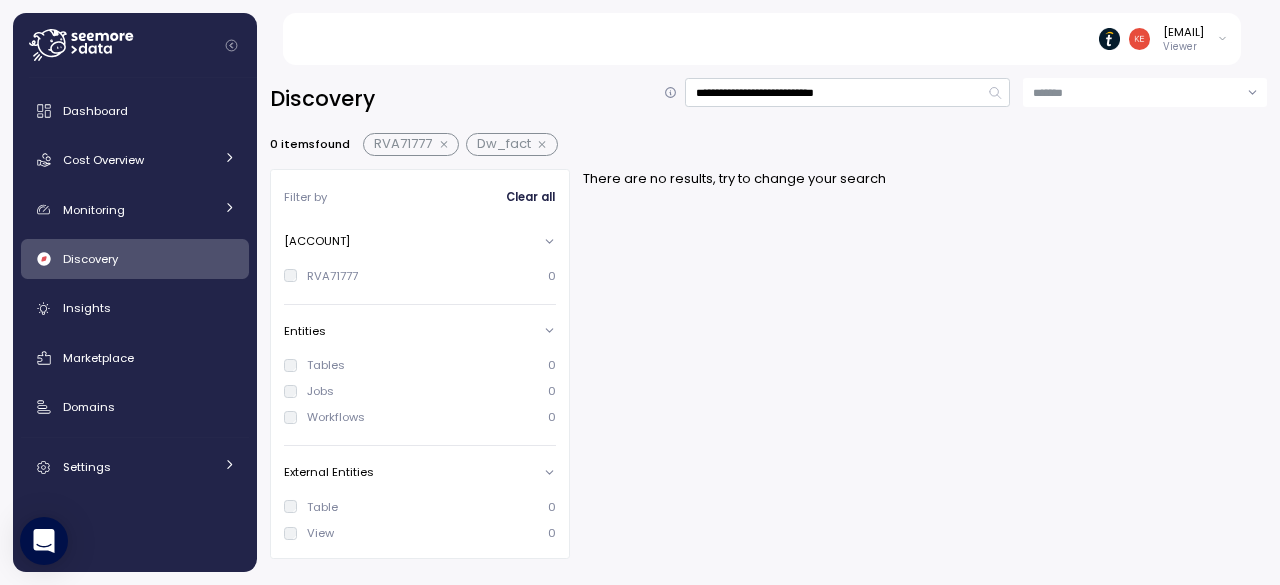 scroll, scrollTop: 0, scrollLeft: 0, axis: both 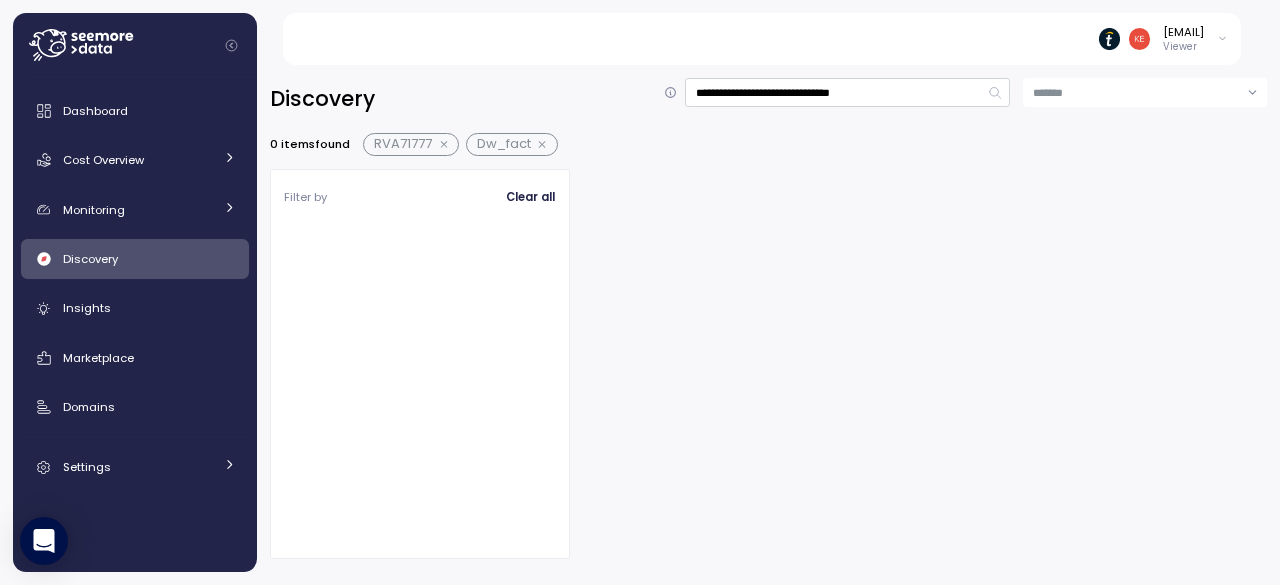 click at bounding box center (544, 145) 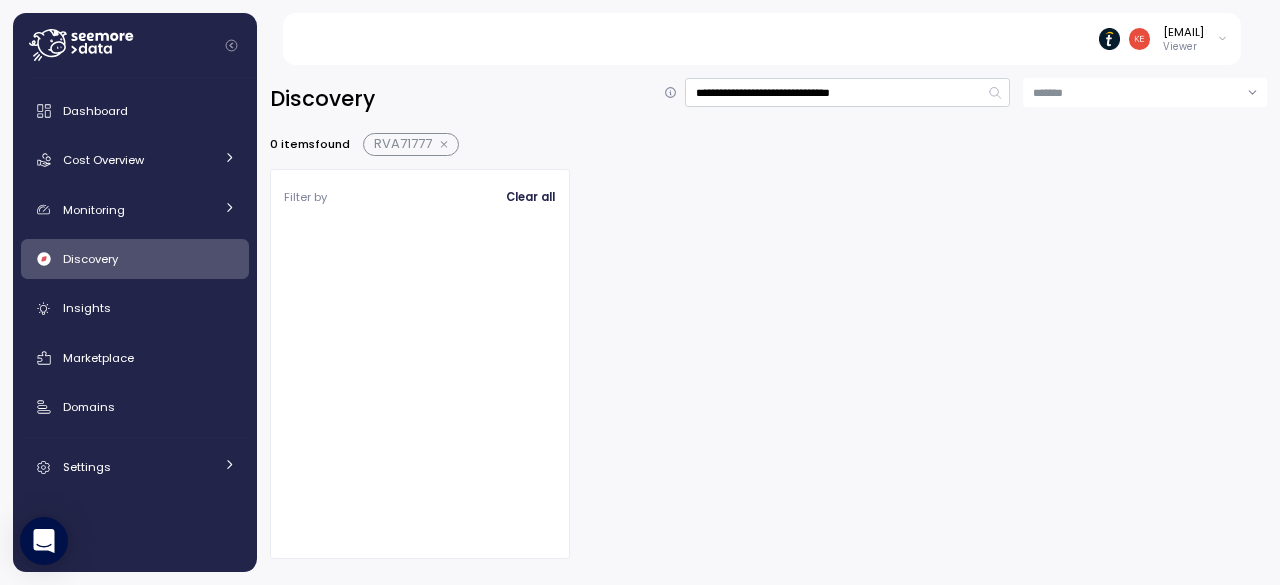 click at bounding box center [445, 145] 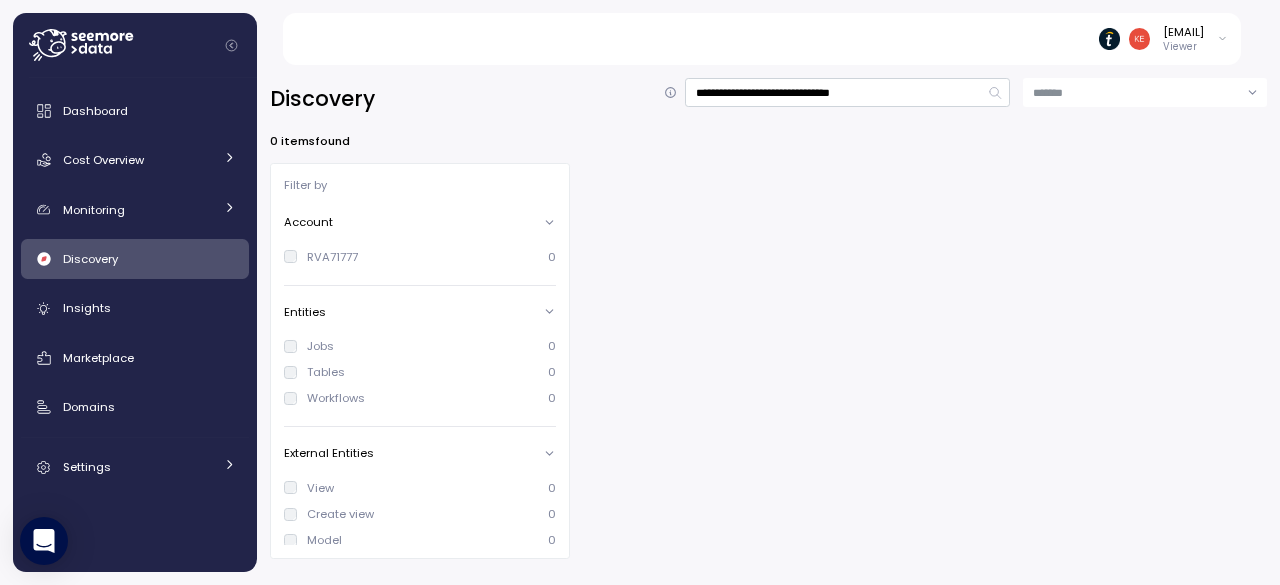 click on "**********" at bounding box center (847, 92) 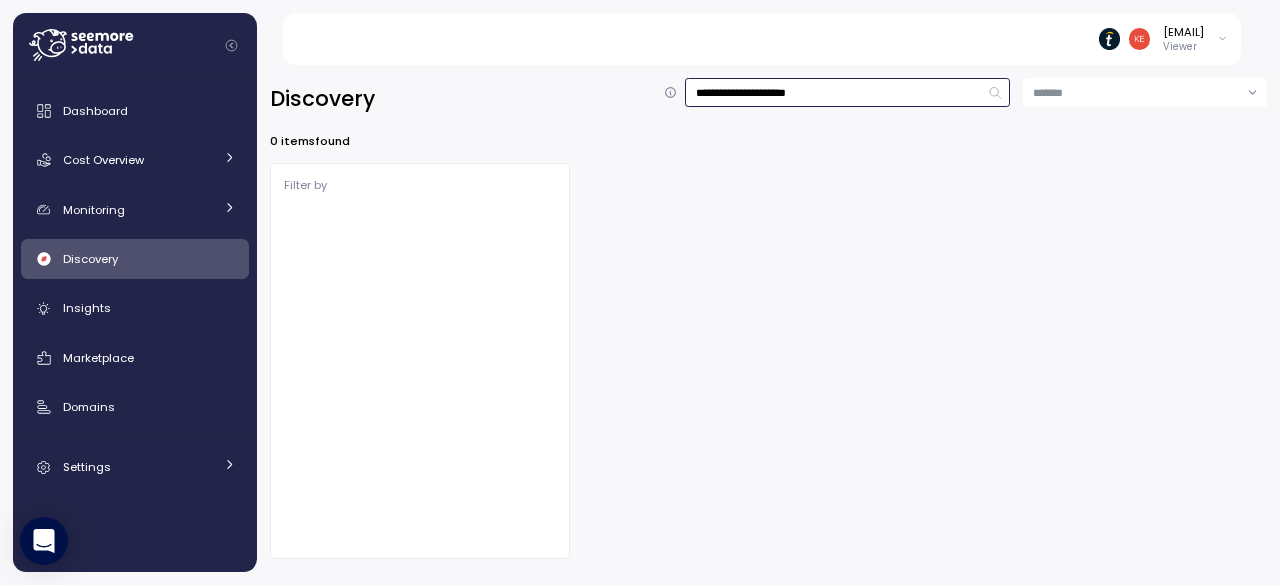 type on "**********" 